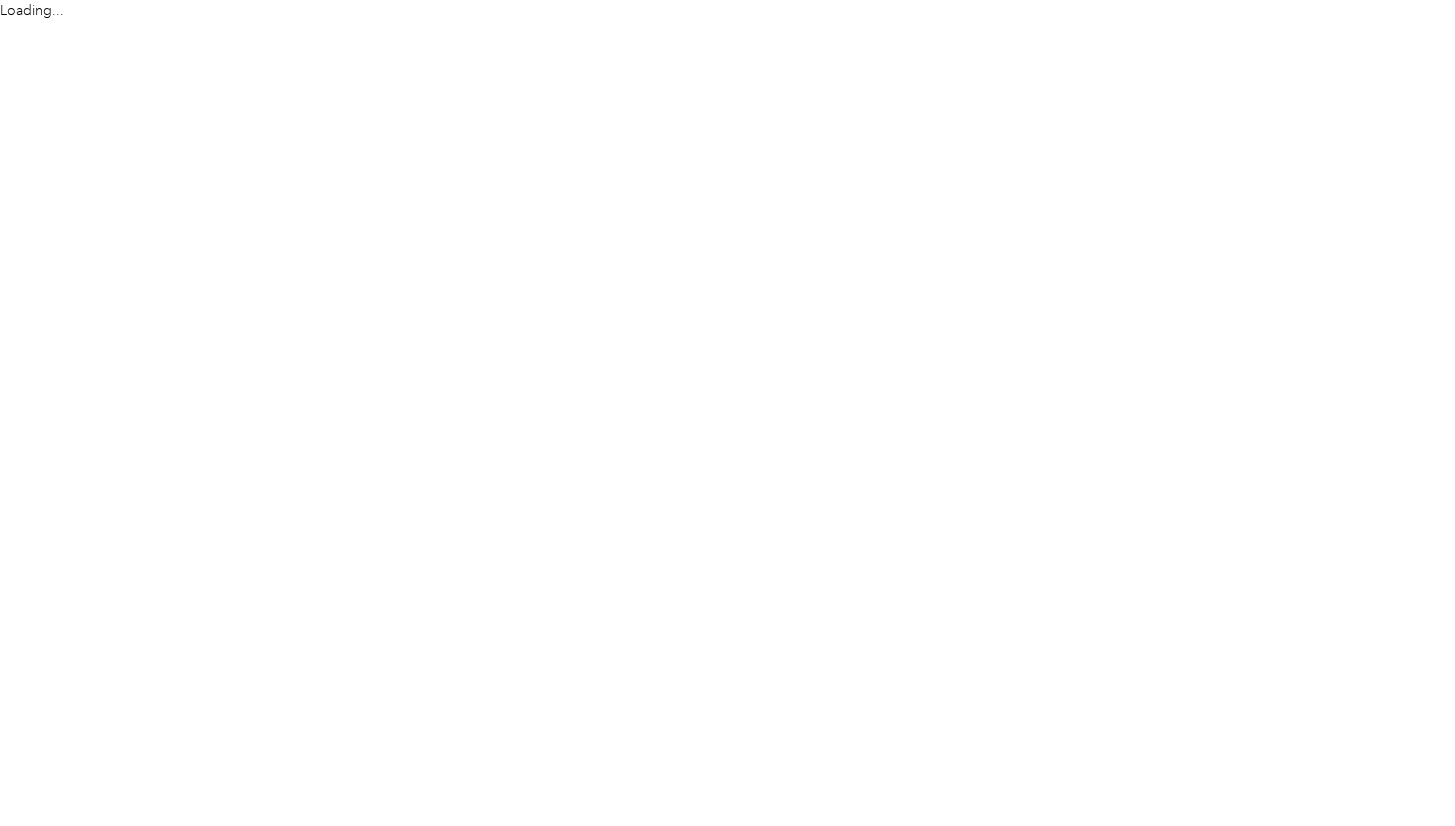 scroll, scrollTop: 0, scrollLeft: 0, axis: both 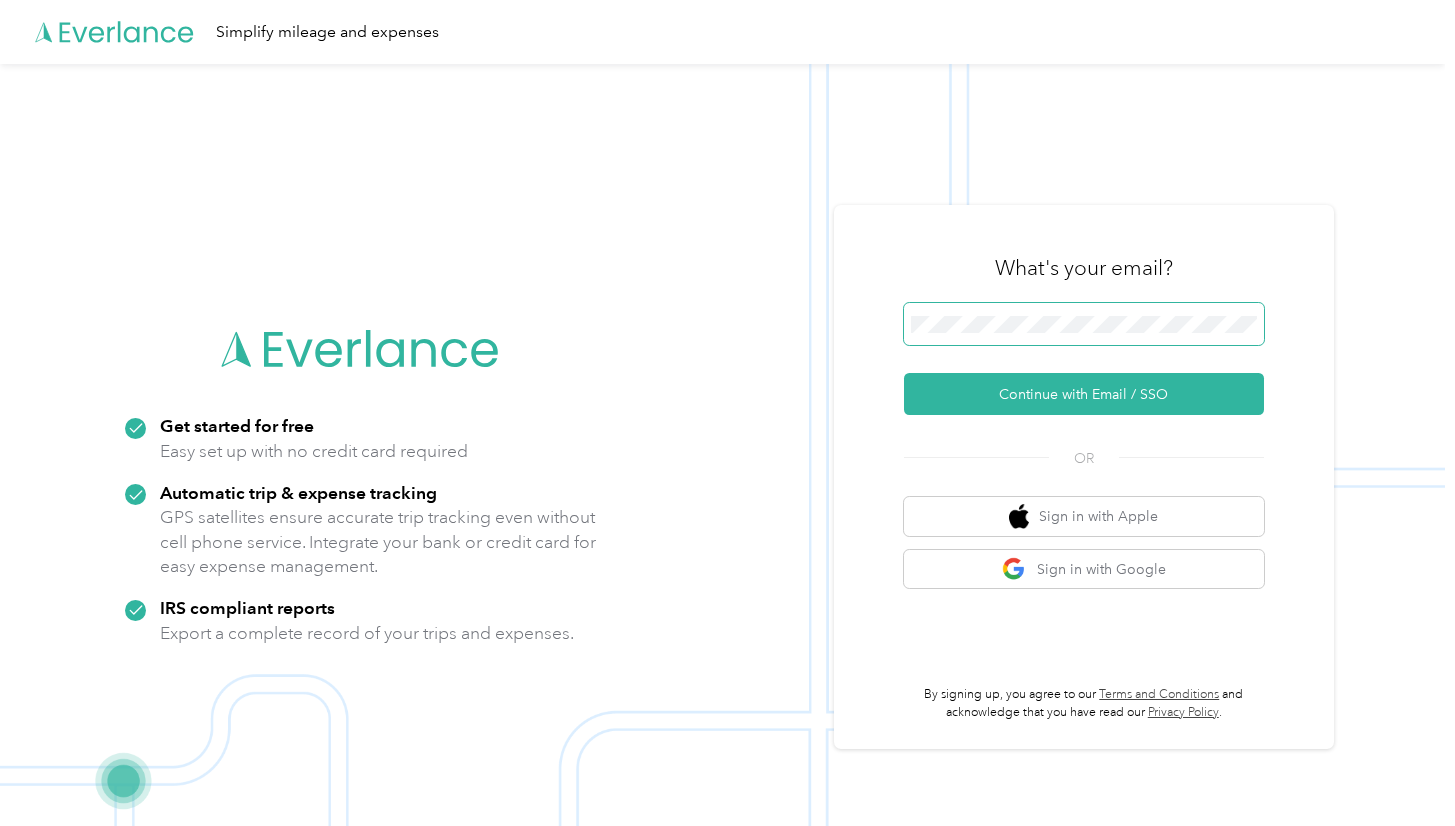 click at bounding box center [1084, 324] 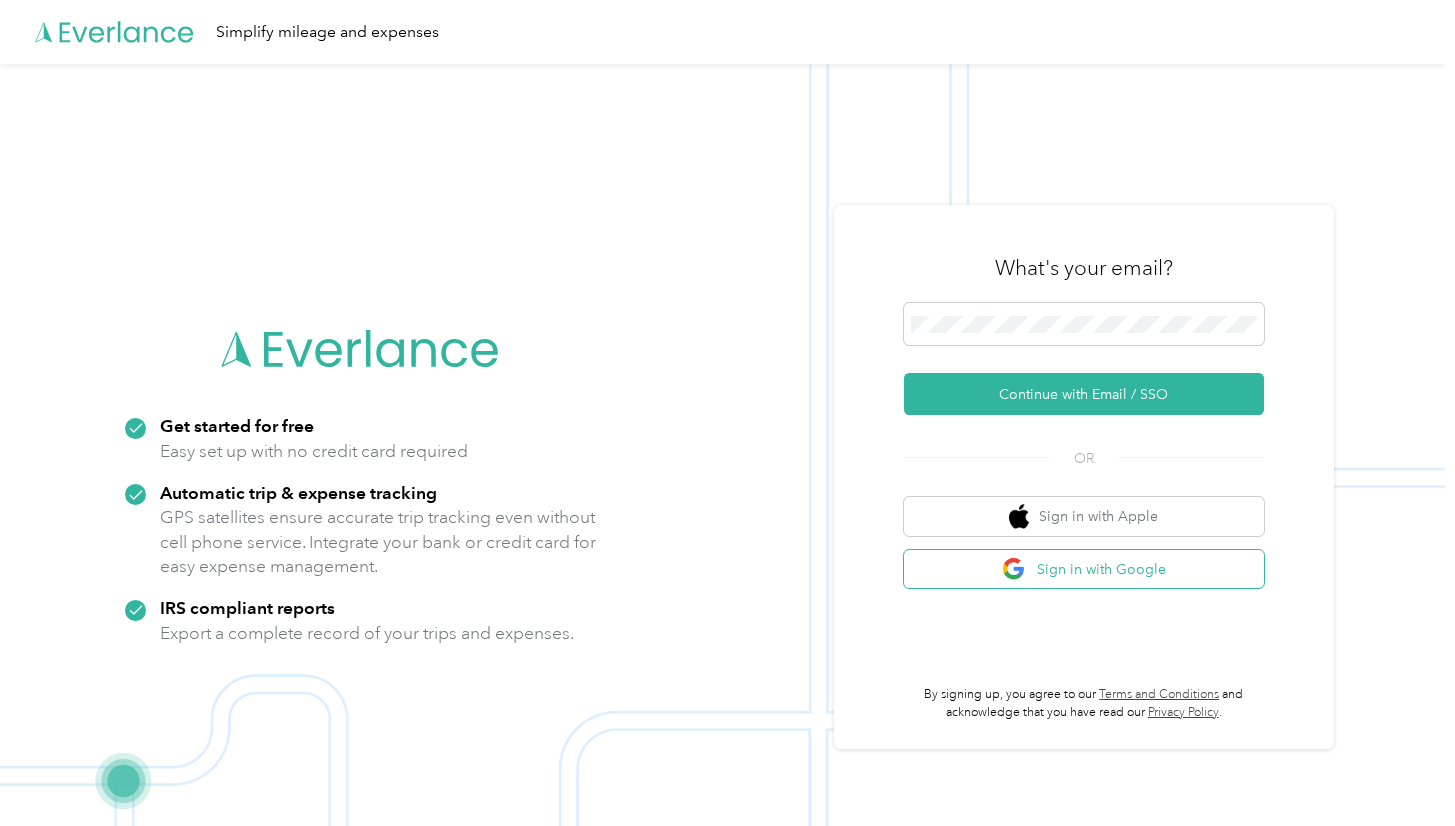 click on "Sign in with Google" at bounding box center [1084, 569] 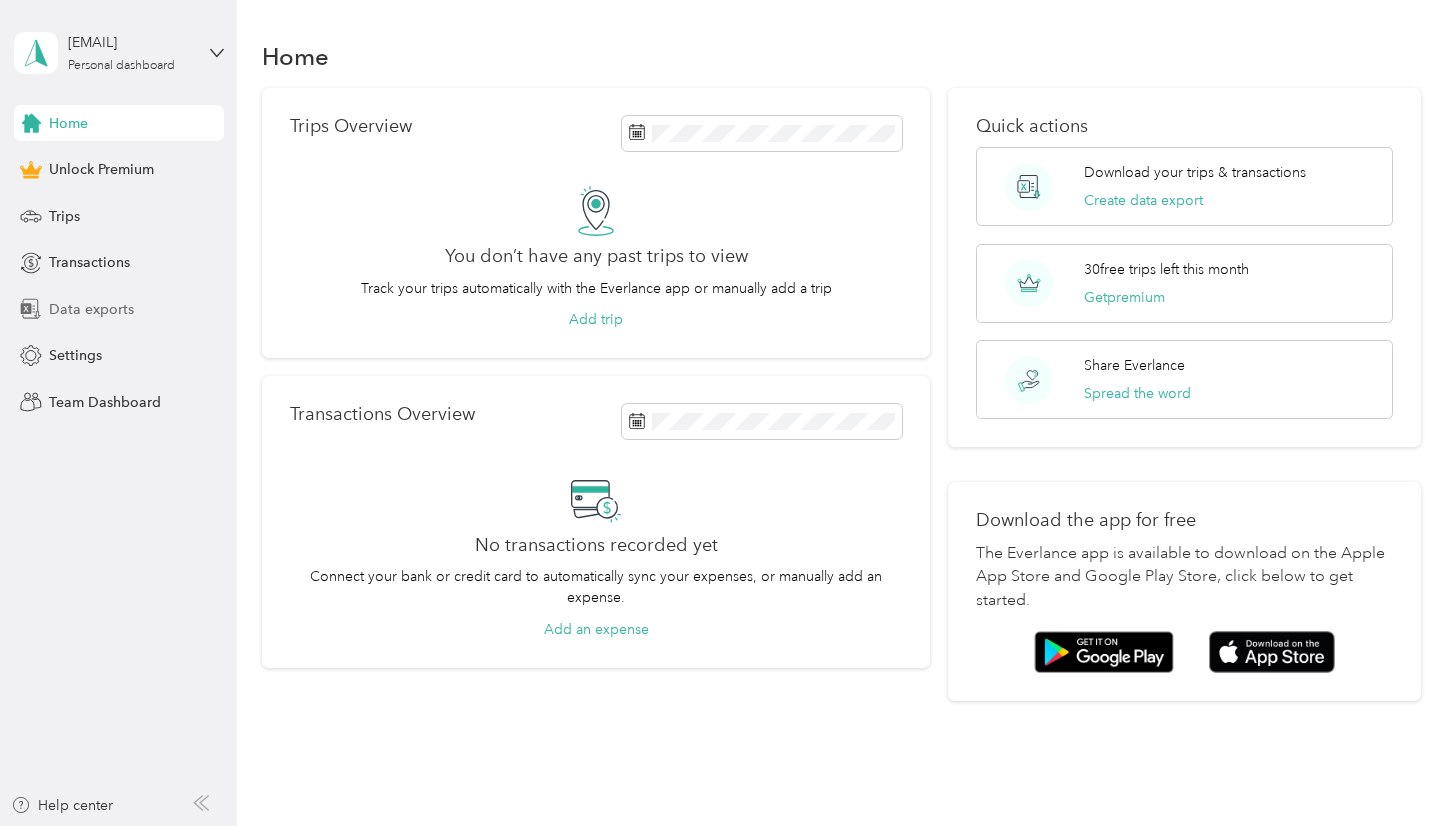 click on "Data exports" at bounding box center [91, 309] 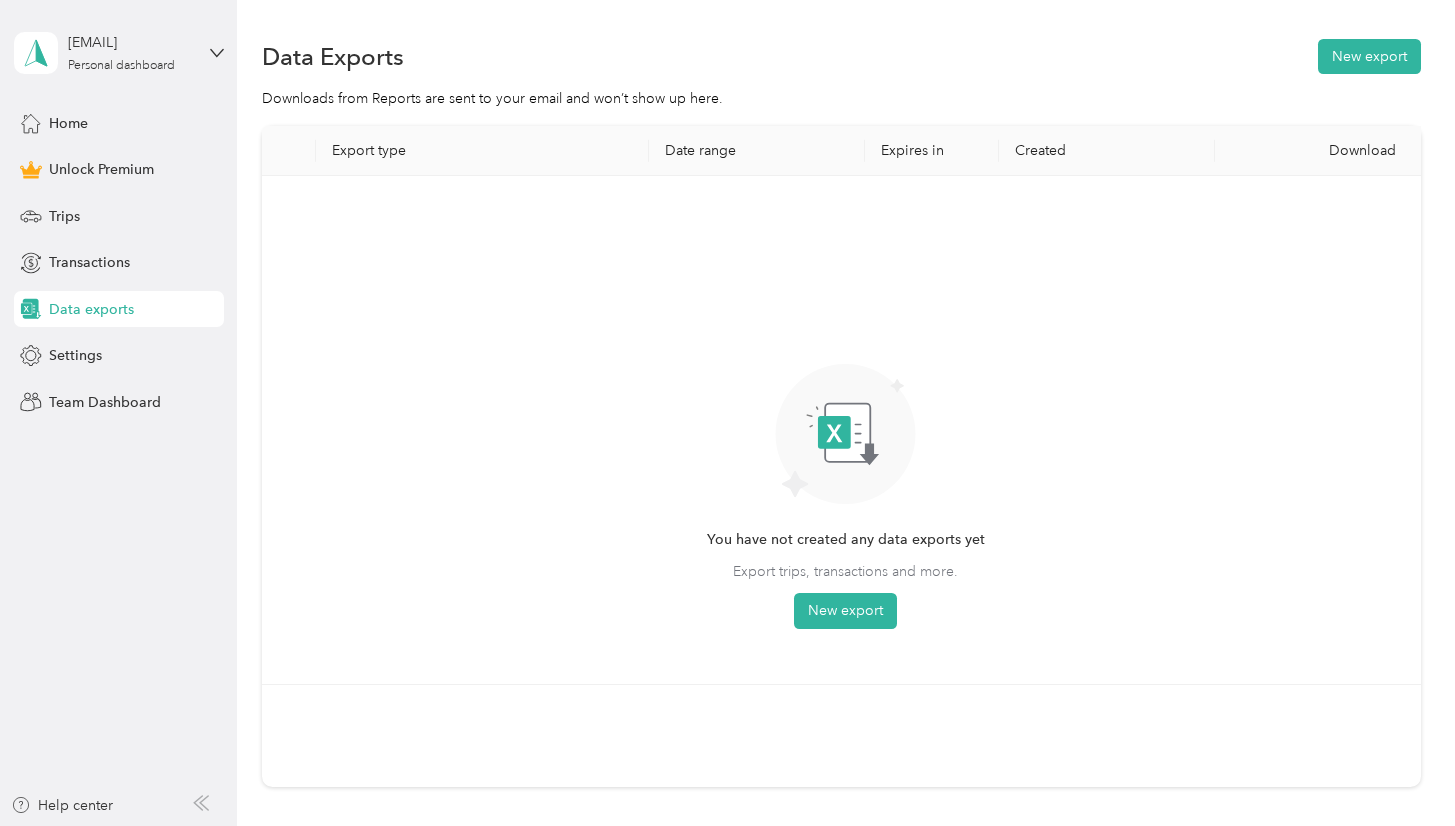 click on "Date range" at bounding box center [756, 151] 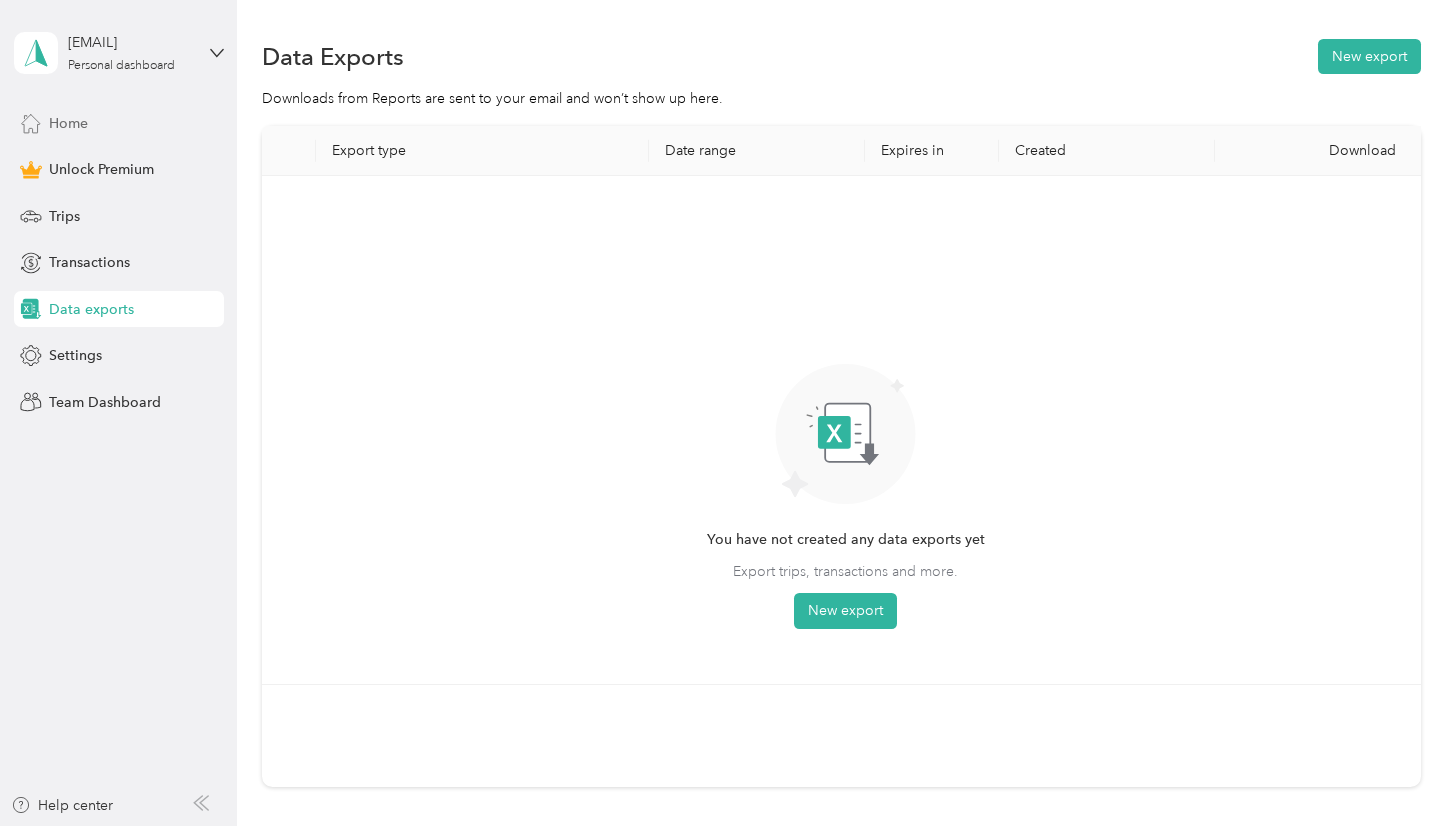 click on "Home" at bounding box center [119, 123] 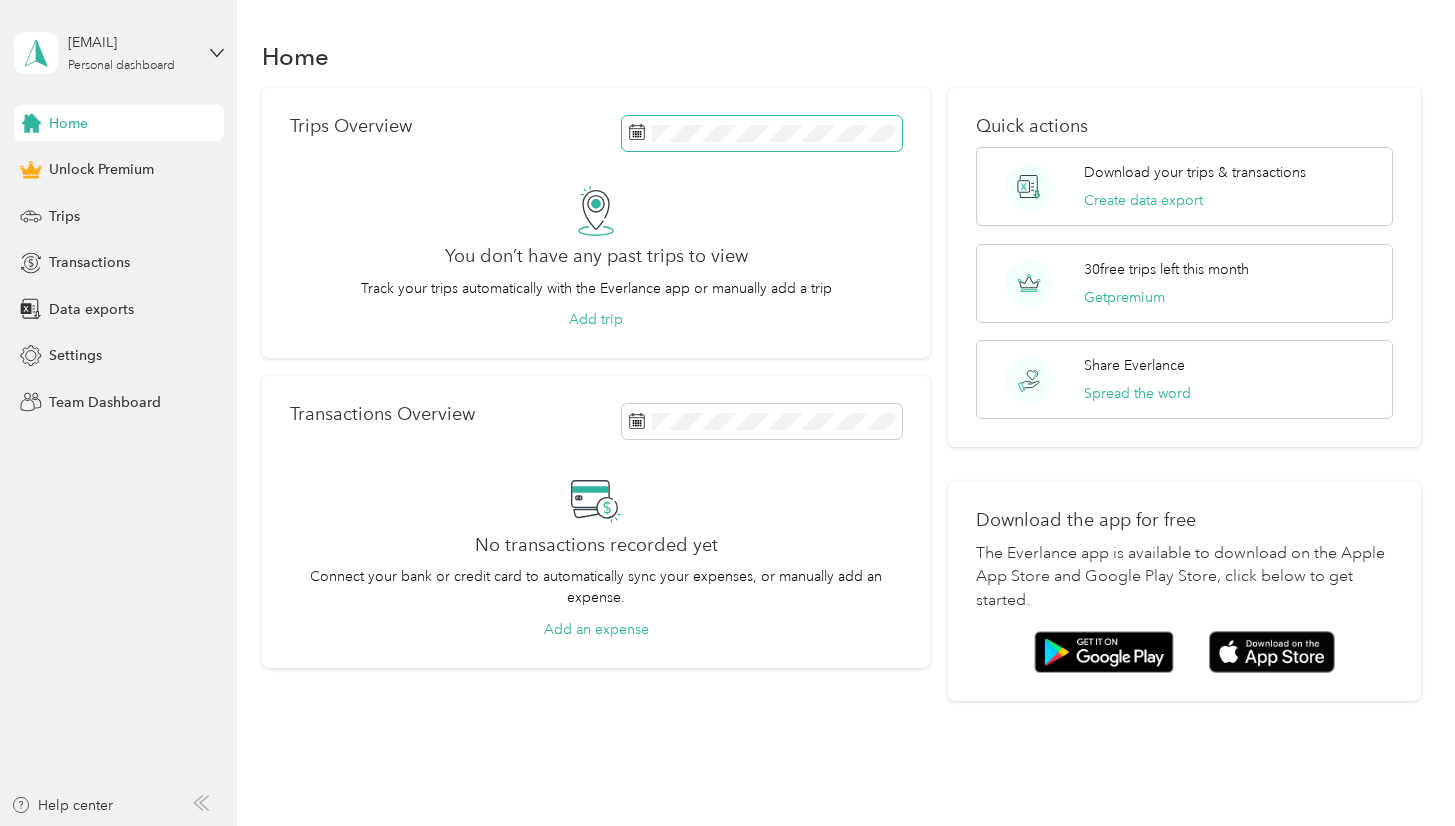 click at bounding box center (762, 133) 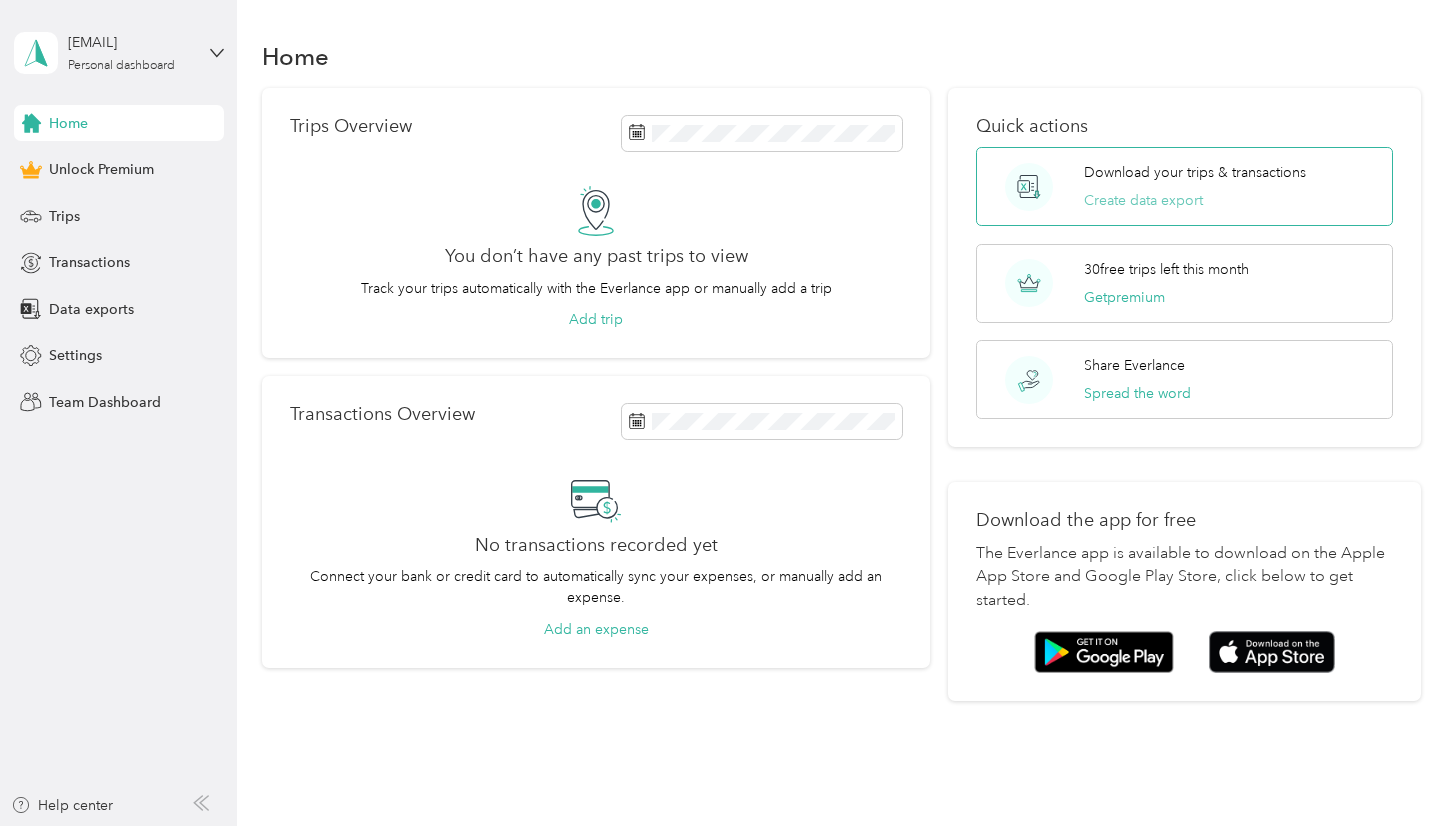 click on "Create data export" at bounding box center (1143, 200) 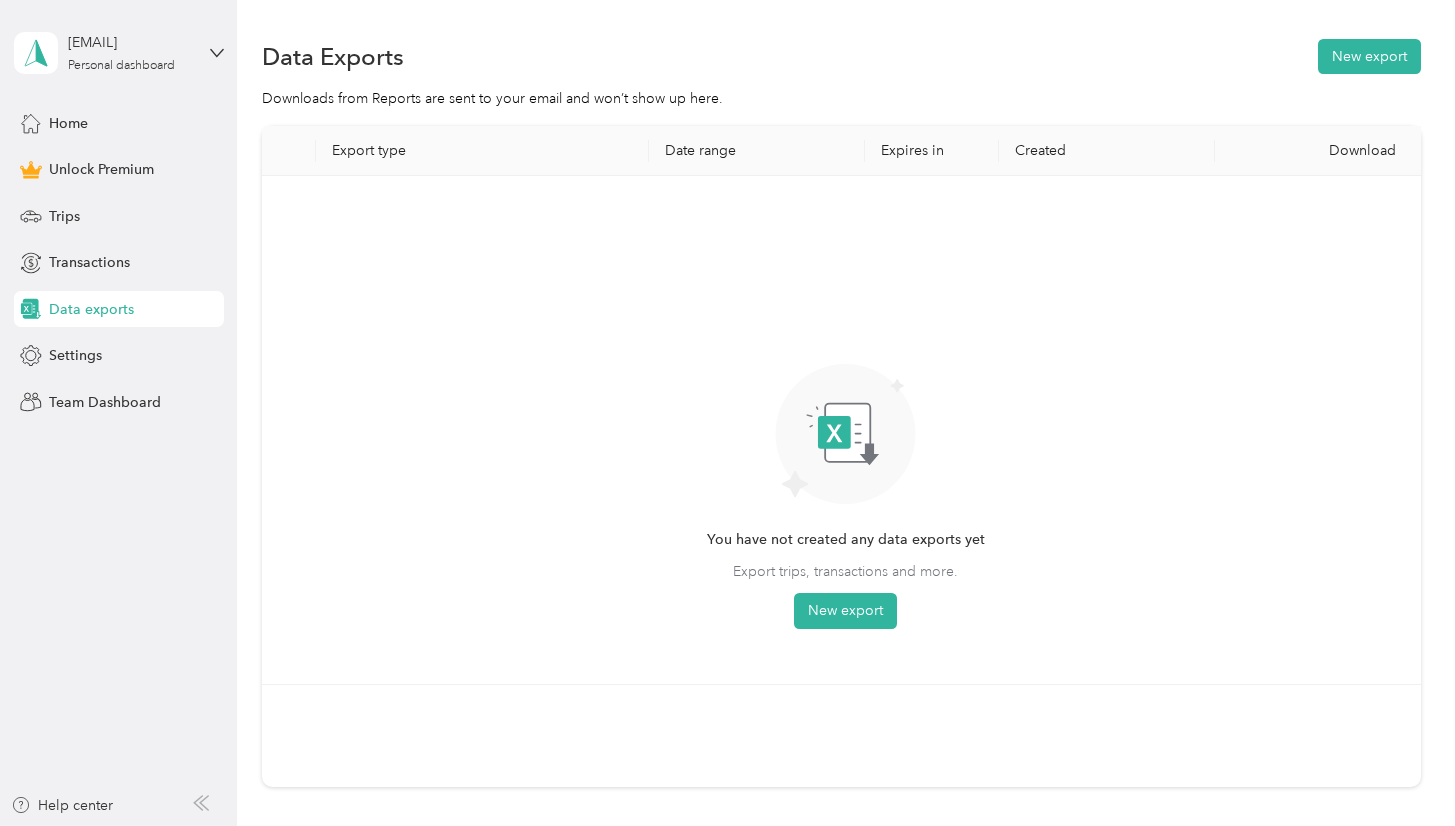 click on "Date range" at bounding box center (756, 151) 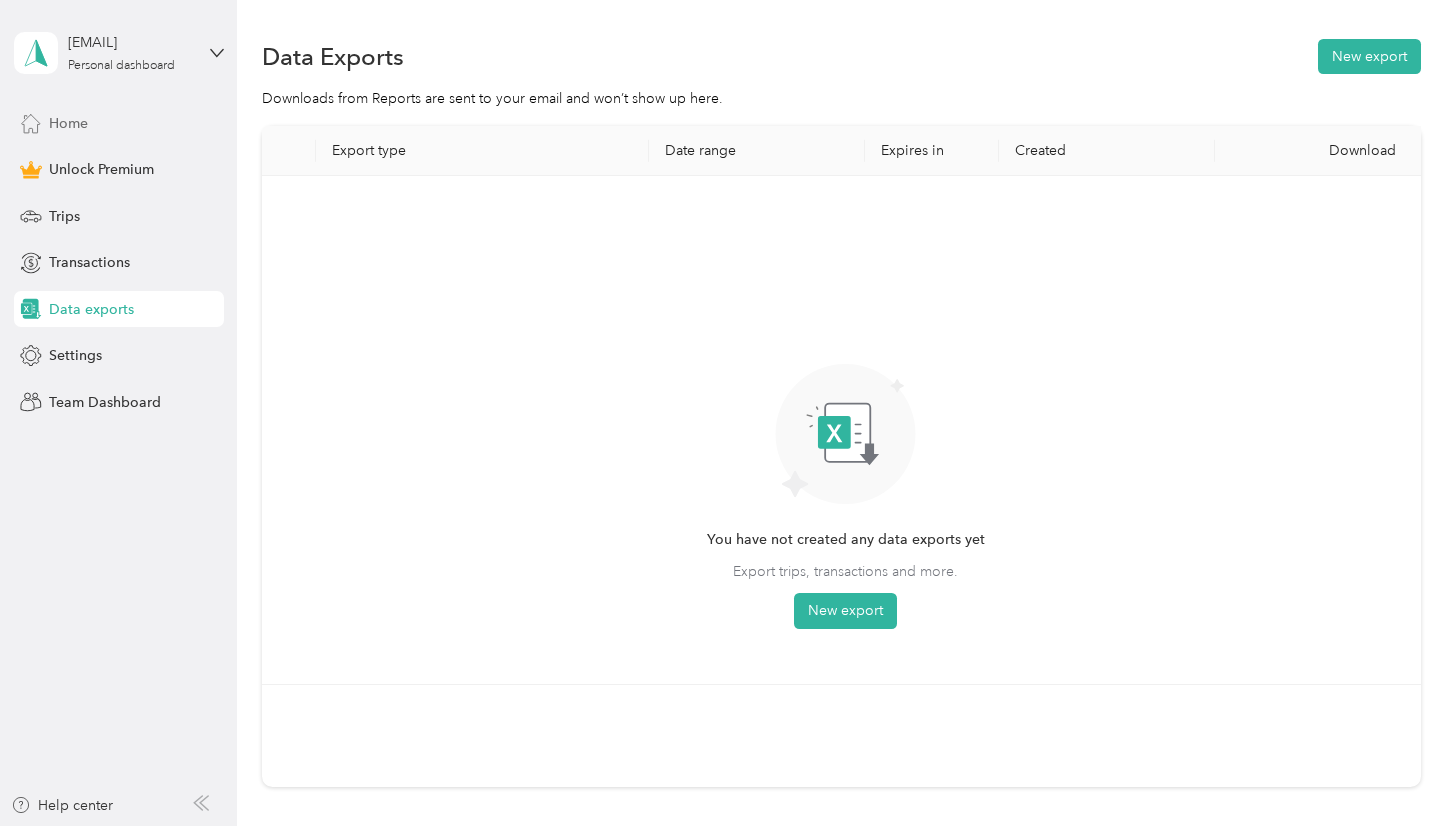 click on "Home" at bounding box center [68, 123] 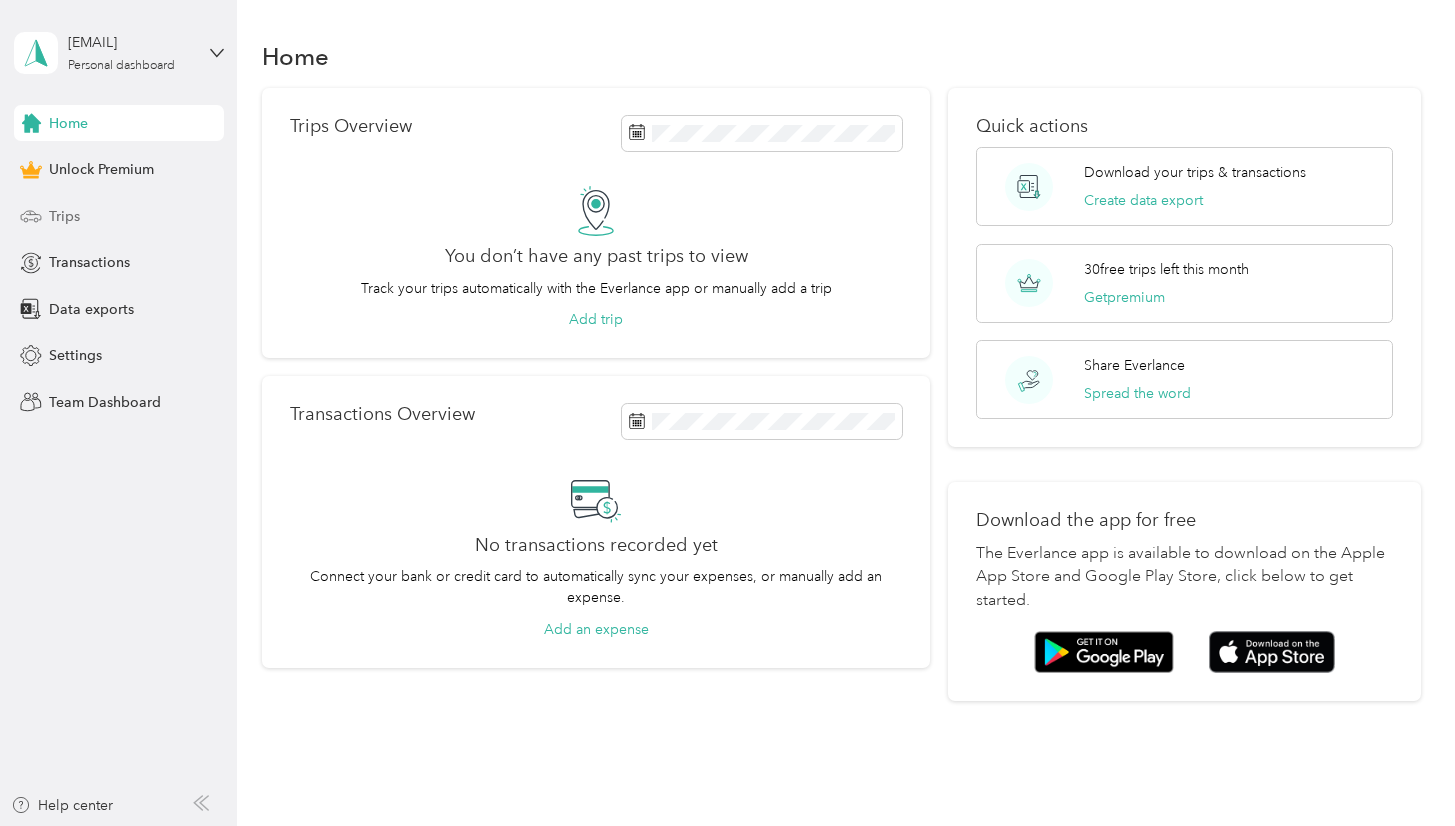 click on "Trips" at bounding box center (64, 216) 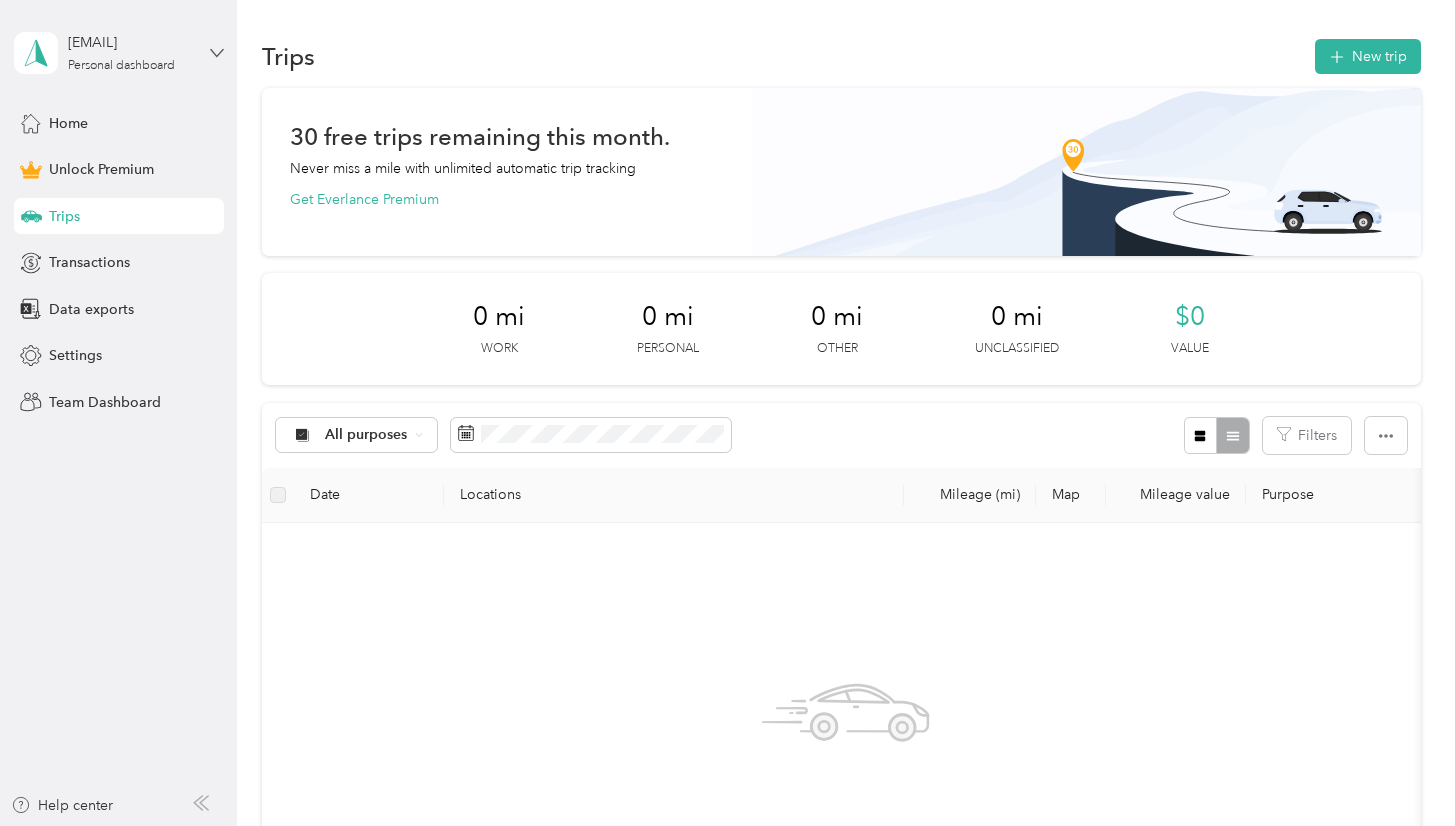 click 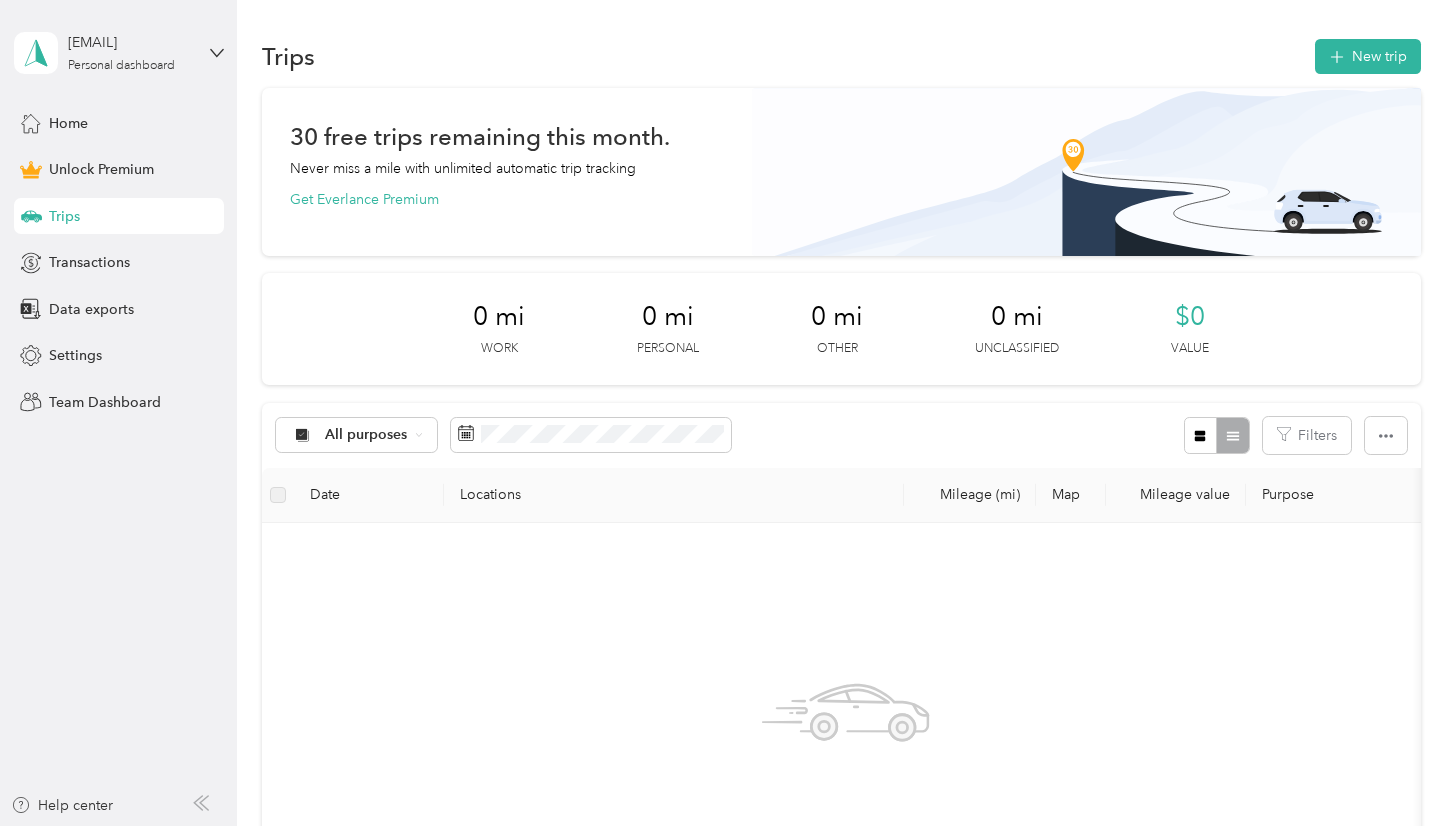 click on "Log out" at bounding box center [69, 161] 